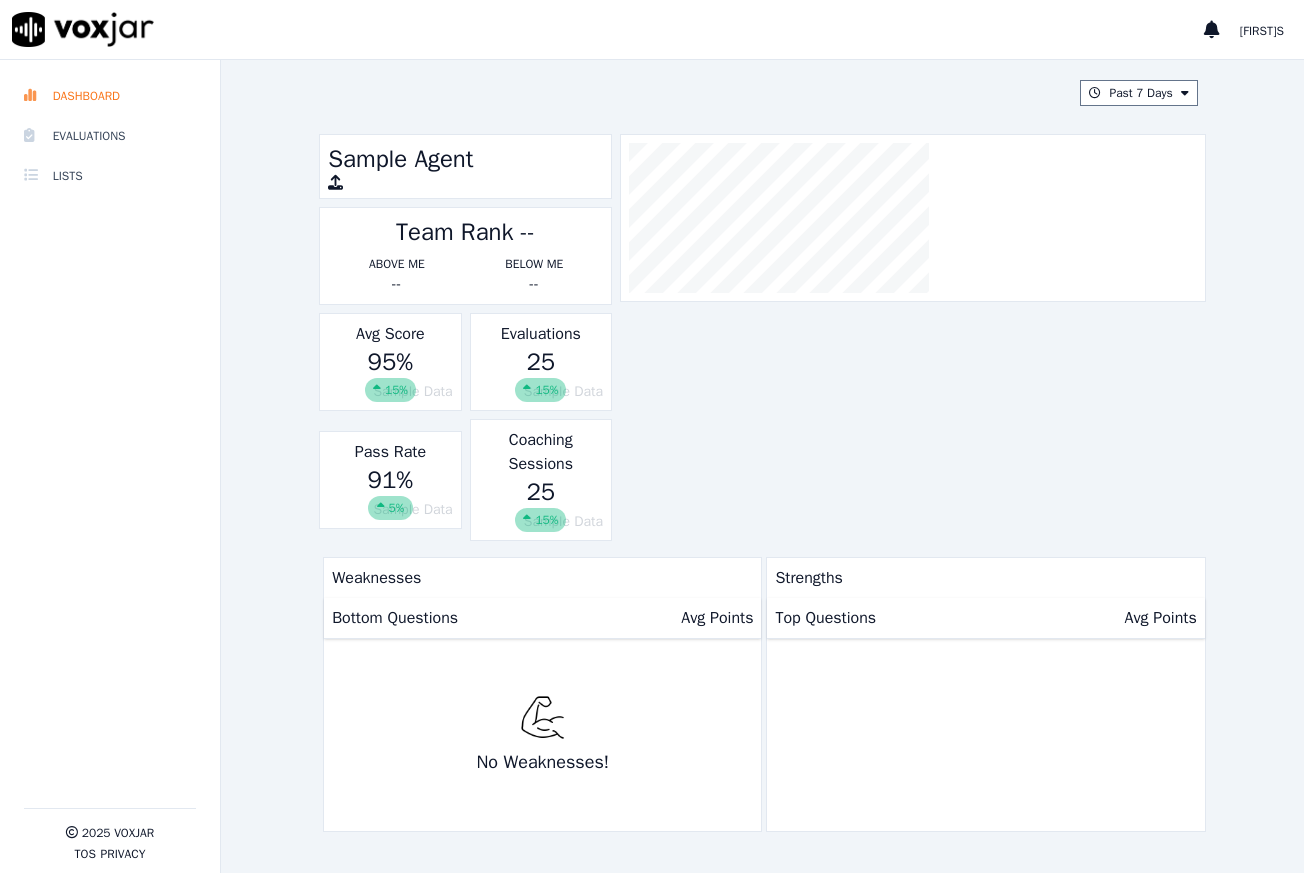 scroll, scrollTop: 0, scrollLeft: 0, axis: both 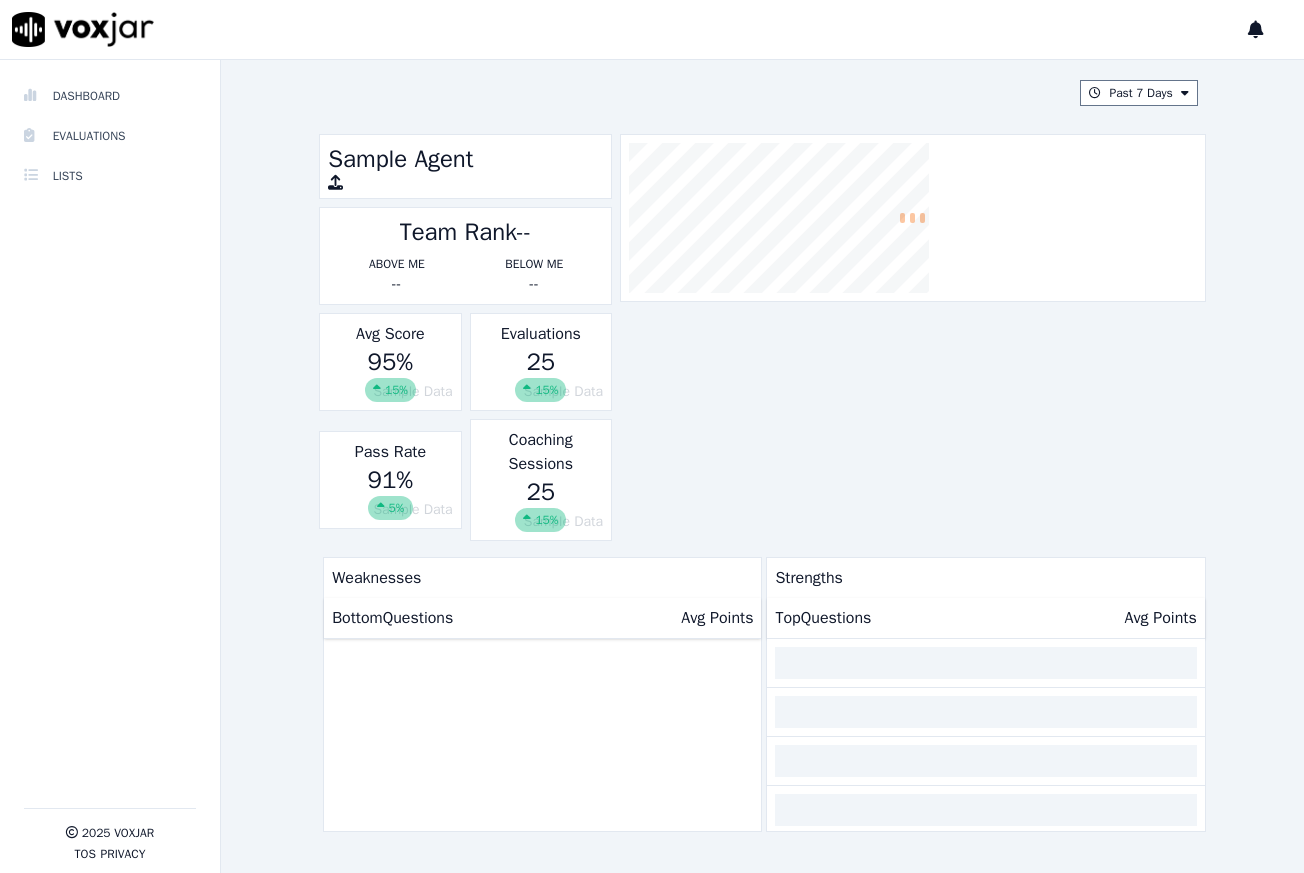 drag, startPoint x: 79, startPoint y: 267, endPoint x: 33, endPoint y: 324, distance: 73.24616 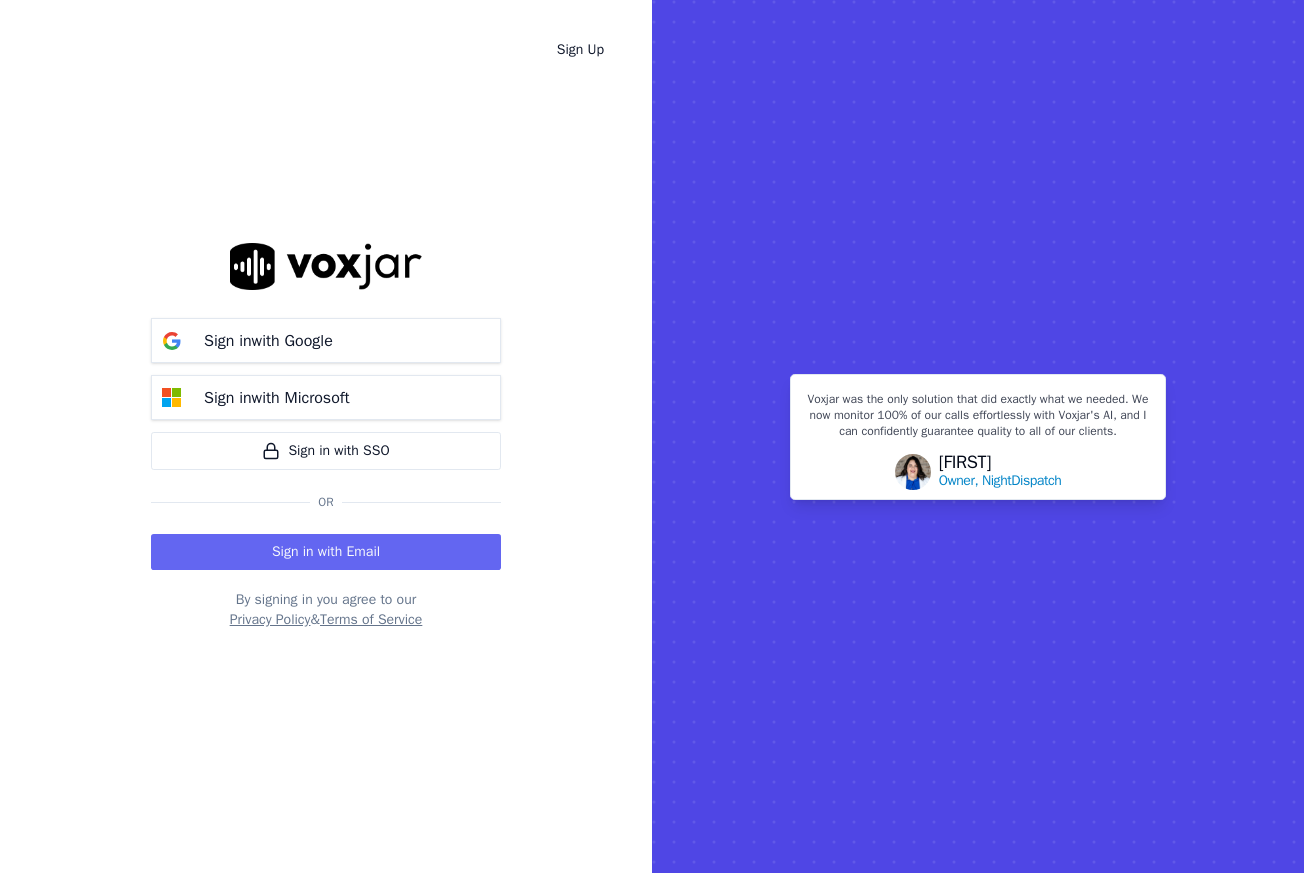 scroll, scrollTop: 0, scrollLeft: 0, axis: both 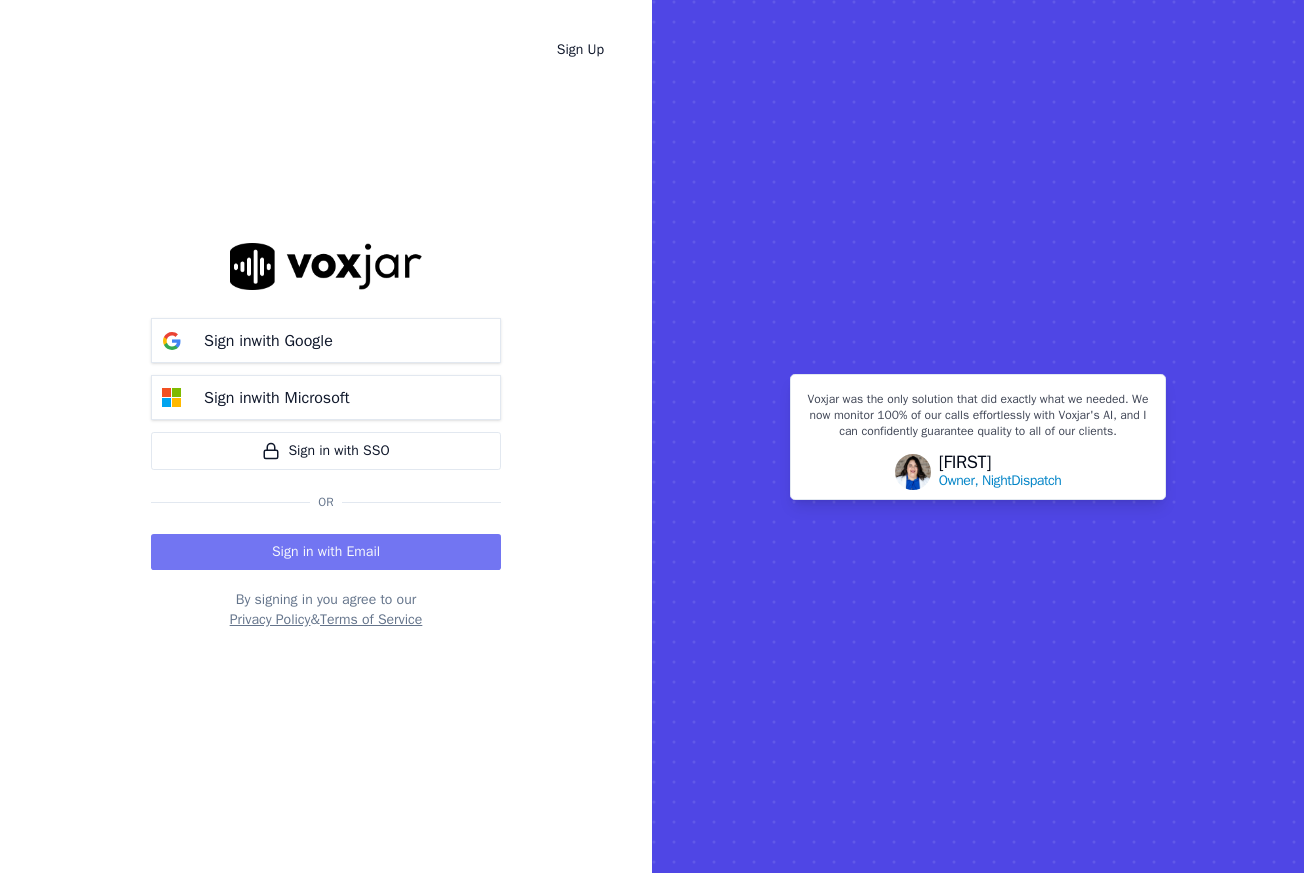 click on "Sign in with Email" at bounding box center [326, 552] 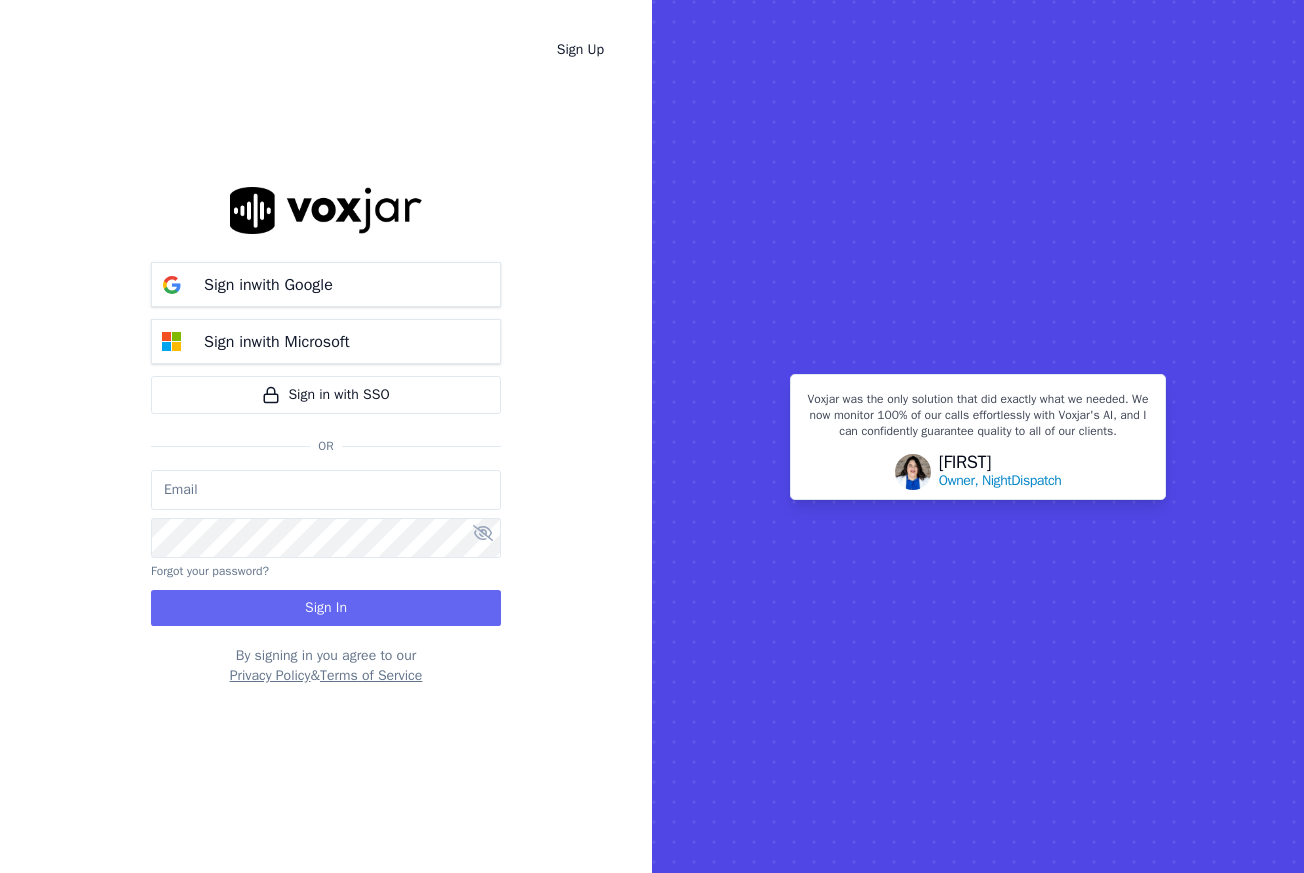 type on "tserrant@clearharbor.com" 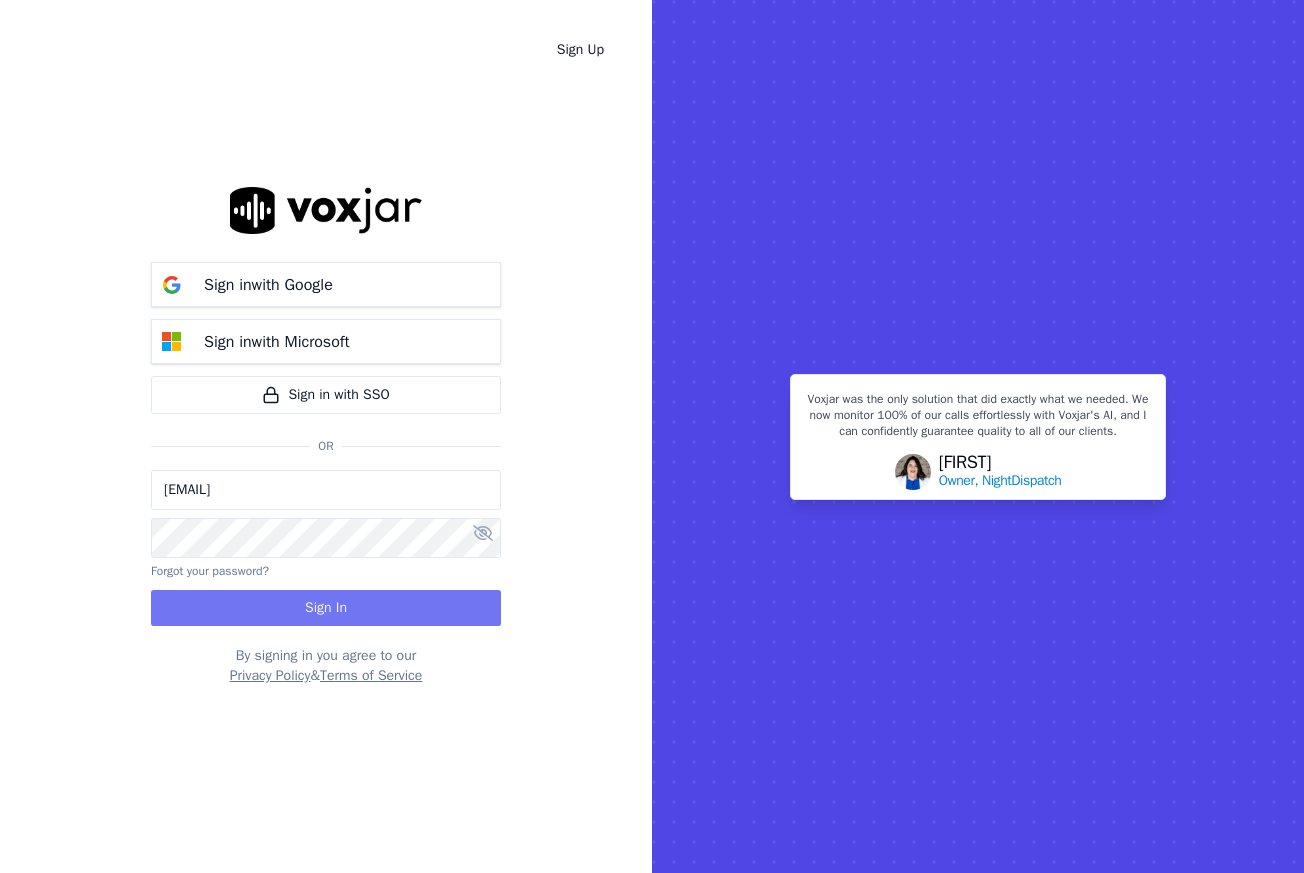 click on "Sign In" at bounding box center [326, 608] 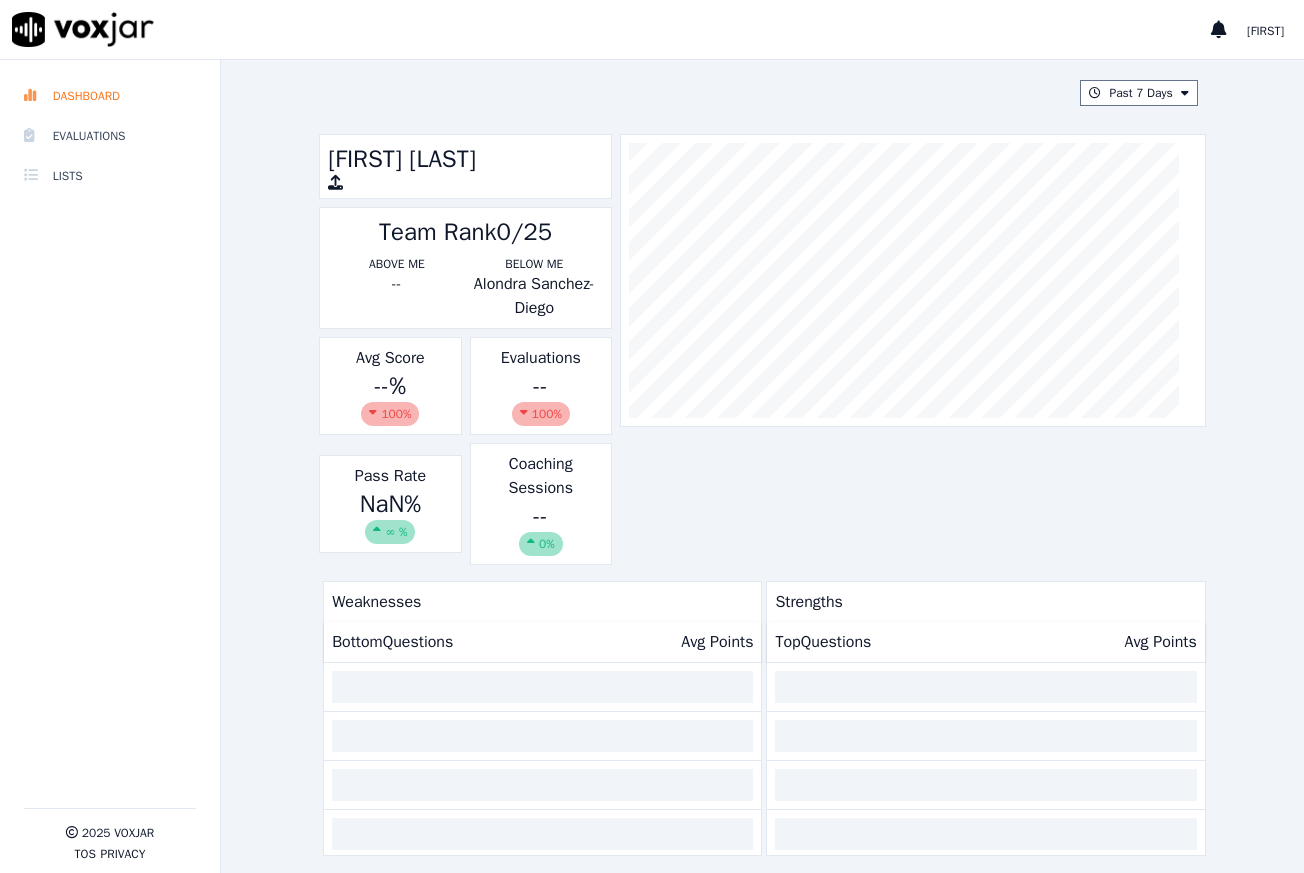 scroll, scrollTop: 0, scrollLeft: 0, axis: both 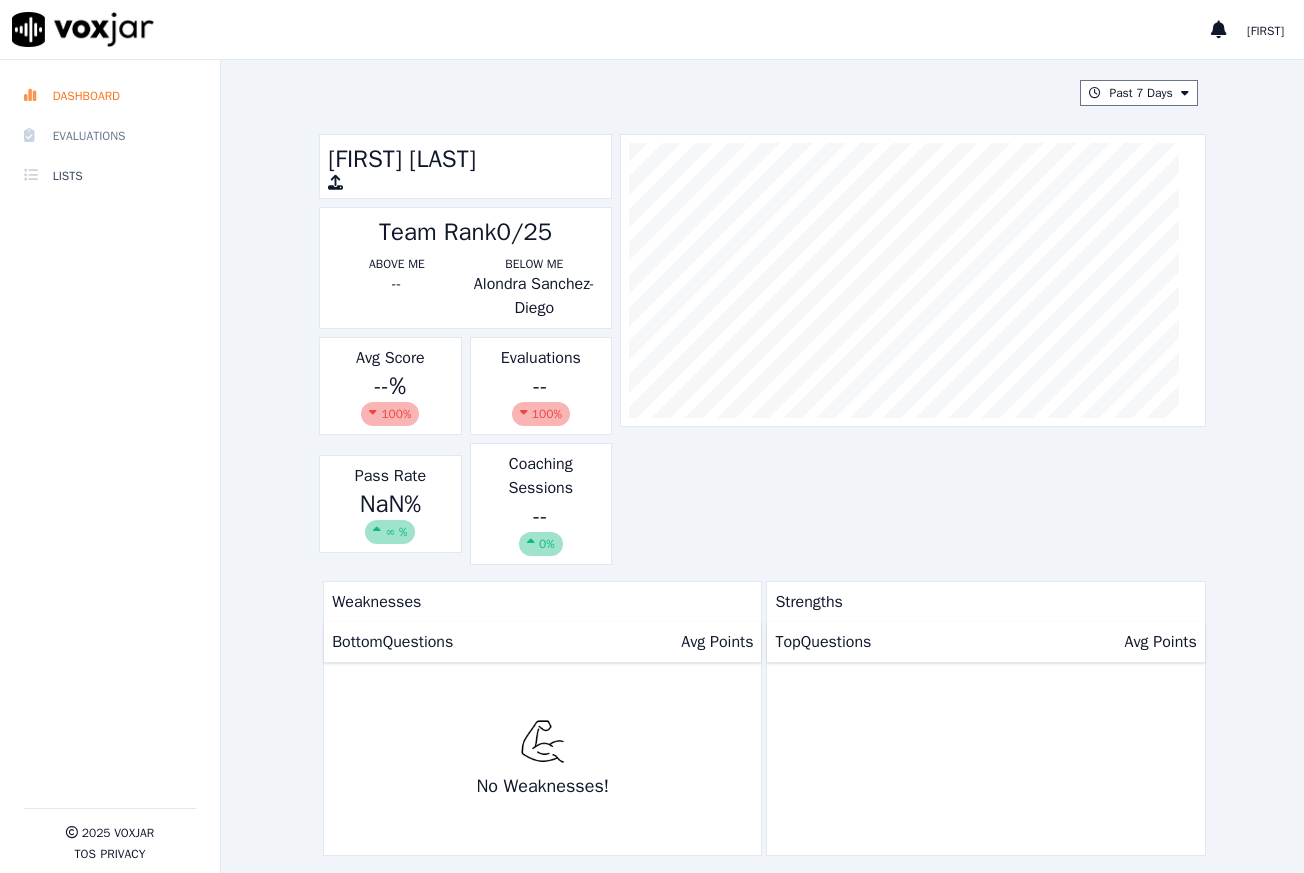 click on "Evaluations" at bounding box center [110, 136] 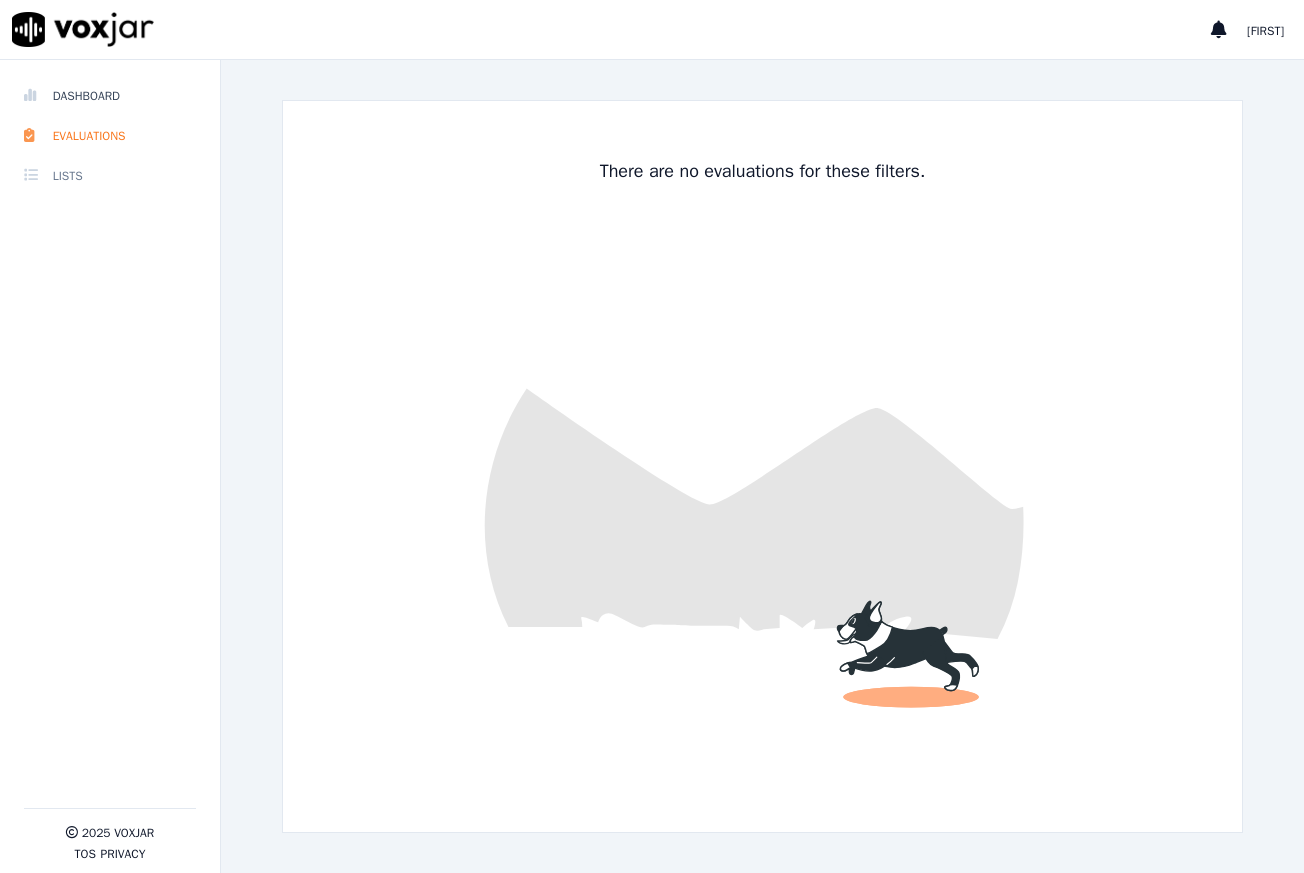 click on "Lists" at bounding box center (110, 176) 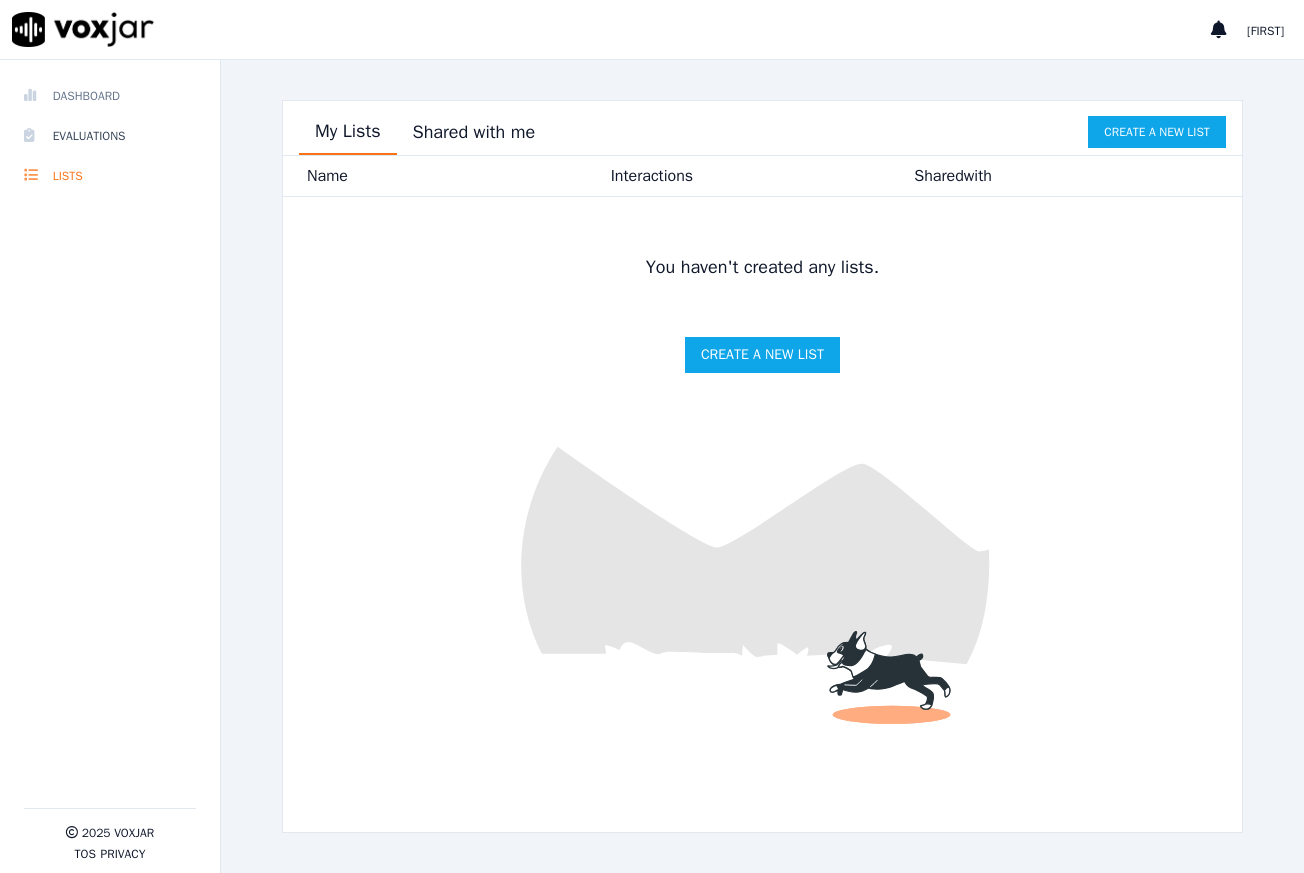 click on "Dashboard" at bounding box center [110, 96] 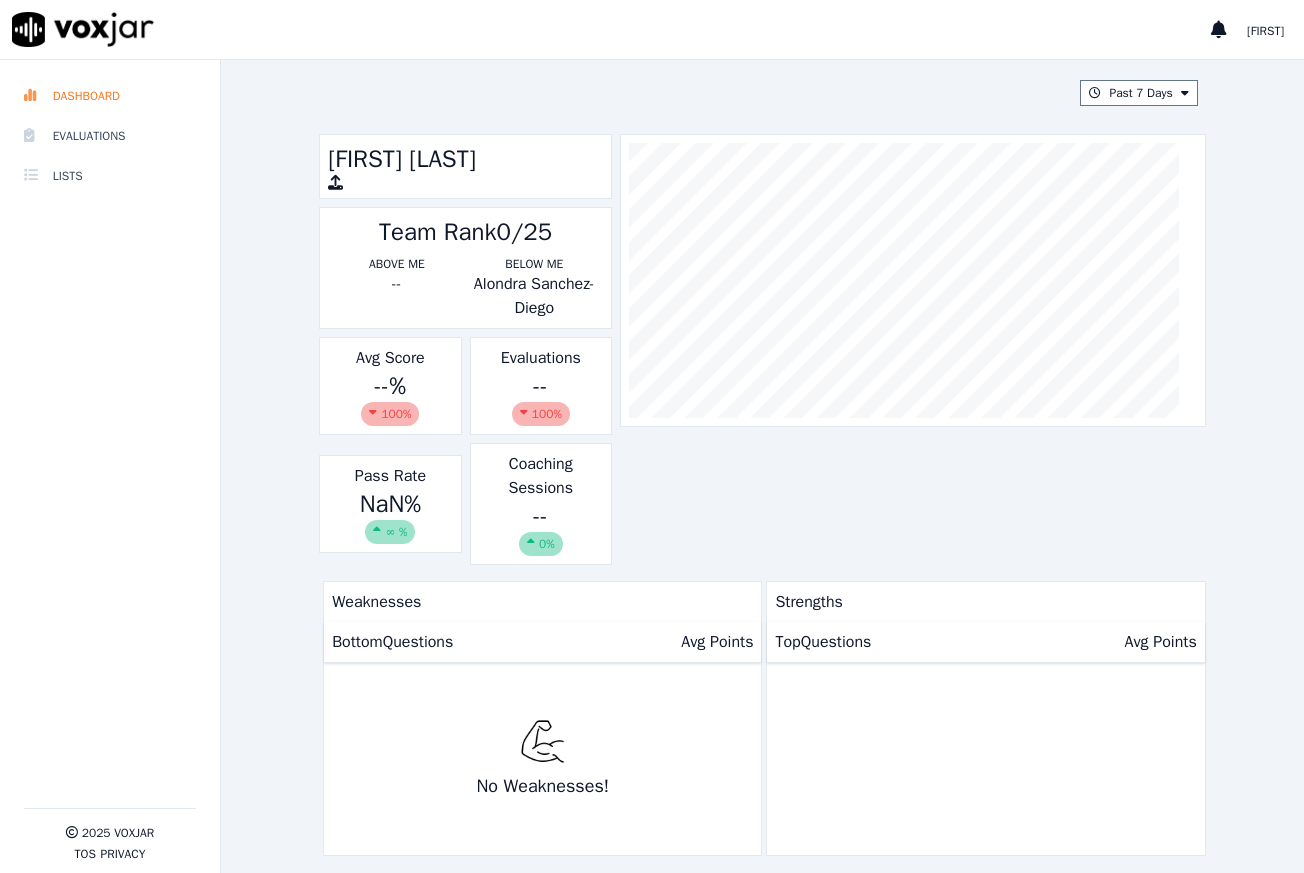 click on "Alondra Sanchez-Diego" at bounding box center (534, 296) 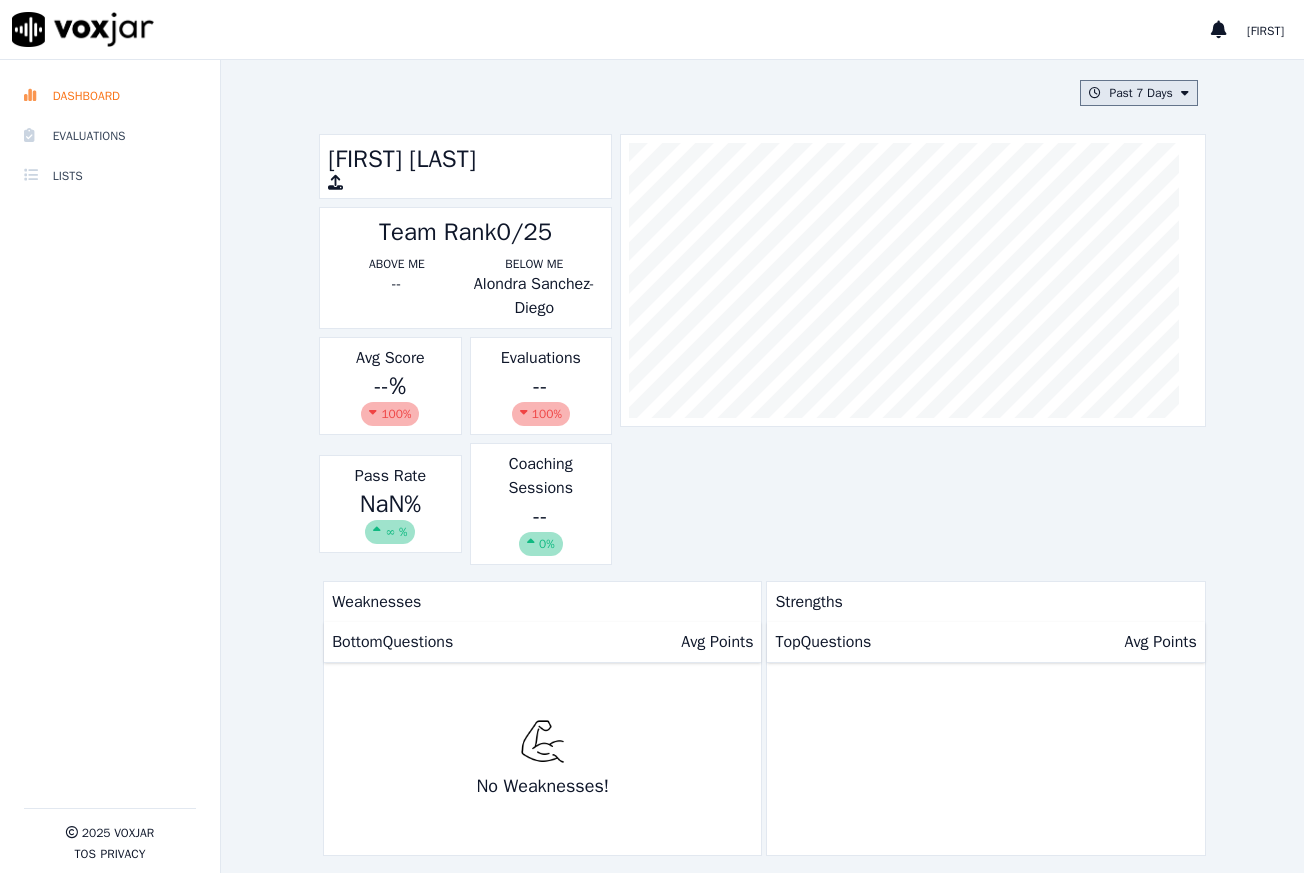 click on "Past 7 Days" at bounding box center [1138, 93] 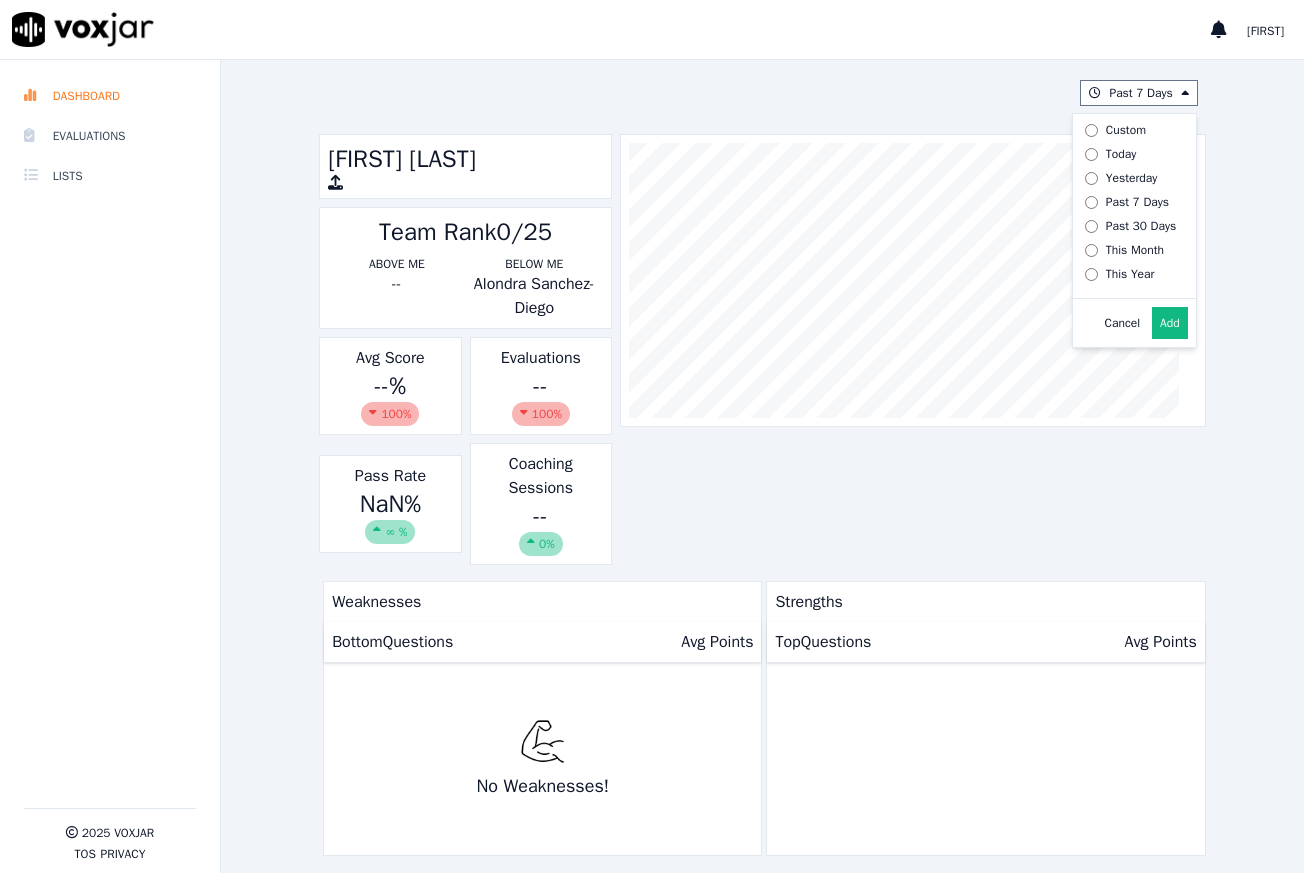 click on "Past 7 Days       Custom     Today     Yesterday     Past 7 Days     Past 30 Days     This Month     This Year         Cancel   Add       [FIRST] [LAST]       Team Rank
0/25   Above Me   --   Below Me   Alondra Sanchez-Diego   Avg Score
-- %
100 %   Evaluations
--     100 %   Pass Rate
NaN %
∞ %   Coaching Sessions
--
0%         Weaknesses   Bottom  Questions   Avg Points     No Weaknesses!     Strengths   Top  Questions   Avg Points" at bounding box center (762, 466) 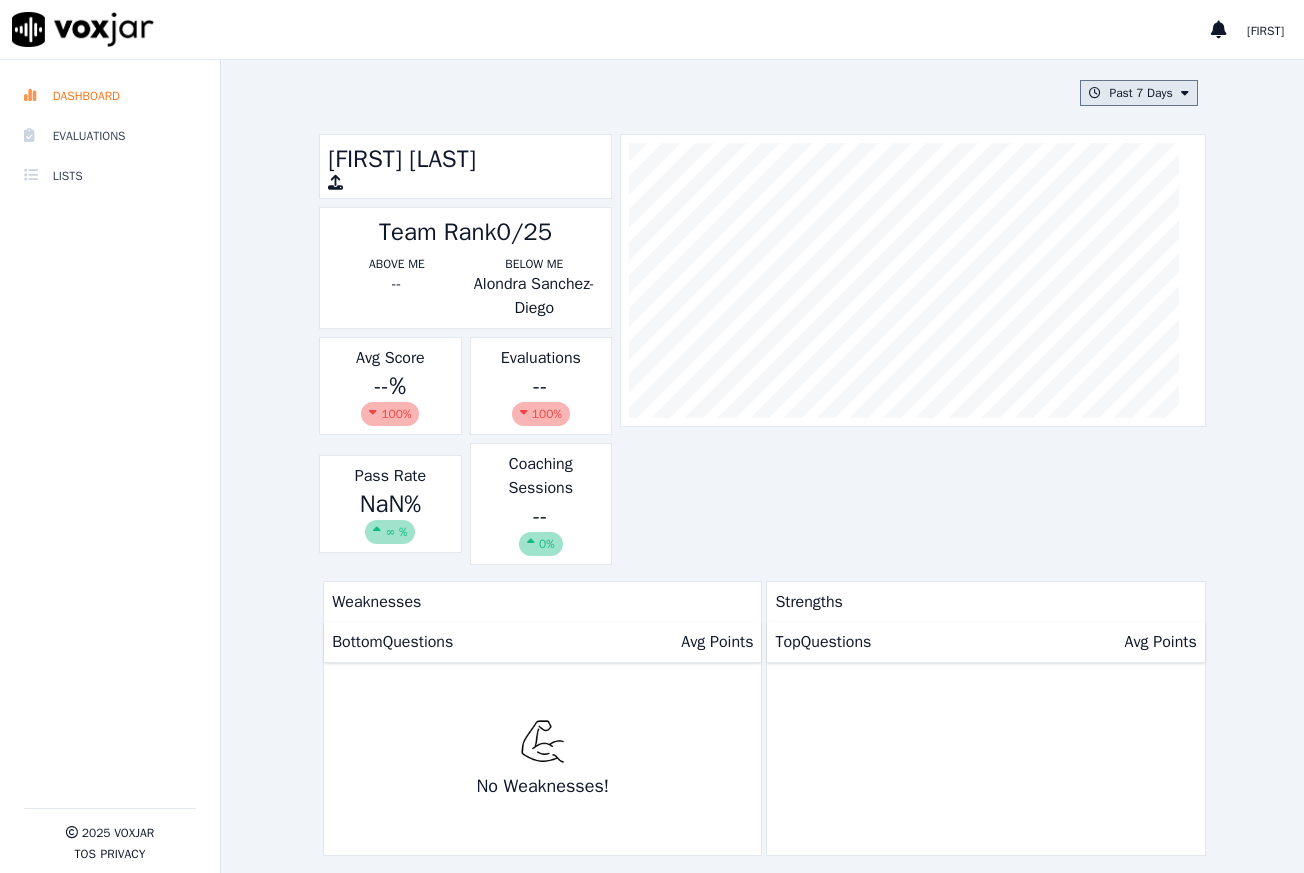click on "Past 7 Days" at bounding box center [1138, 93] 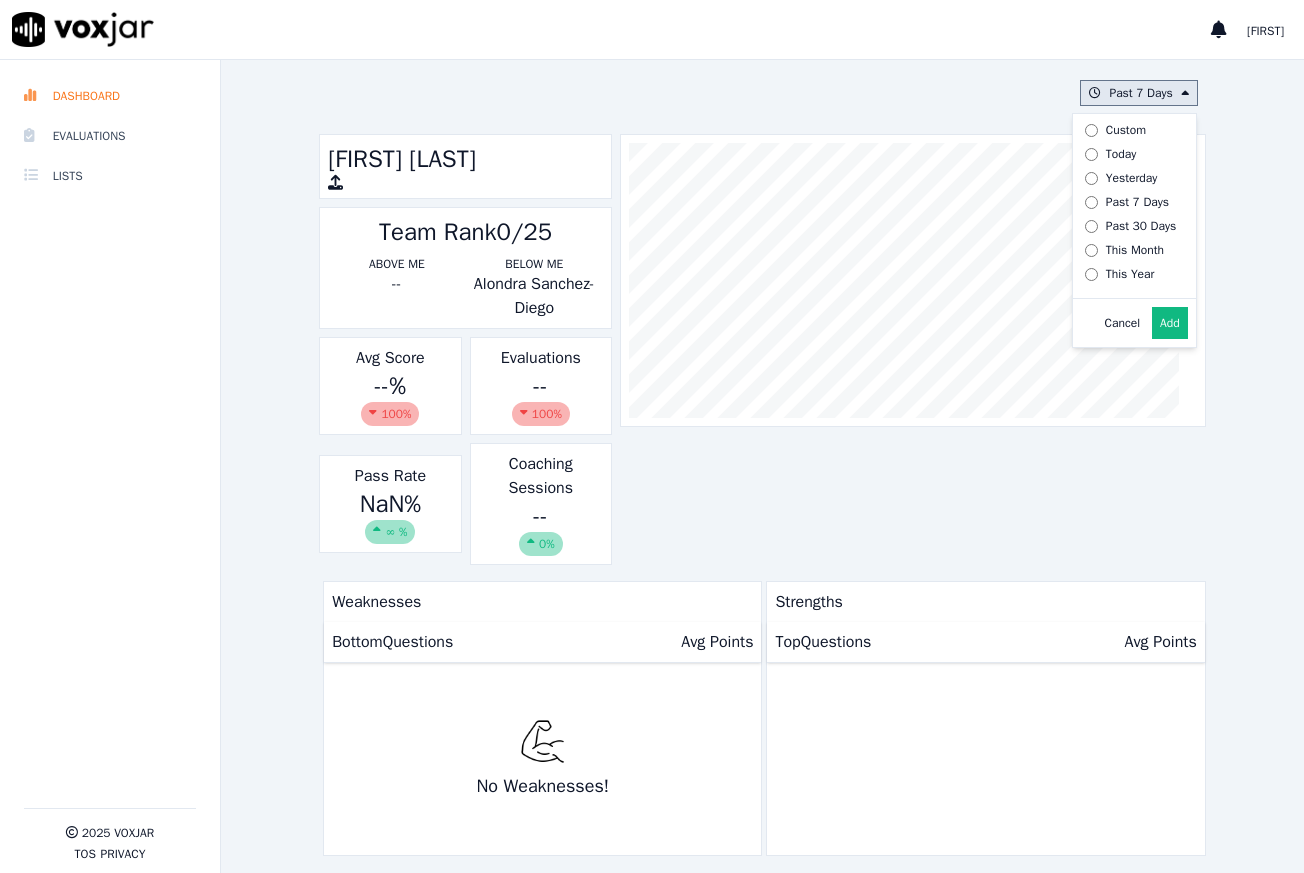click on "Past 30 Days" at bounding box center (1127, 226) 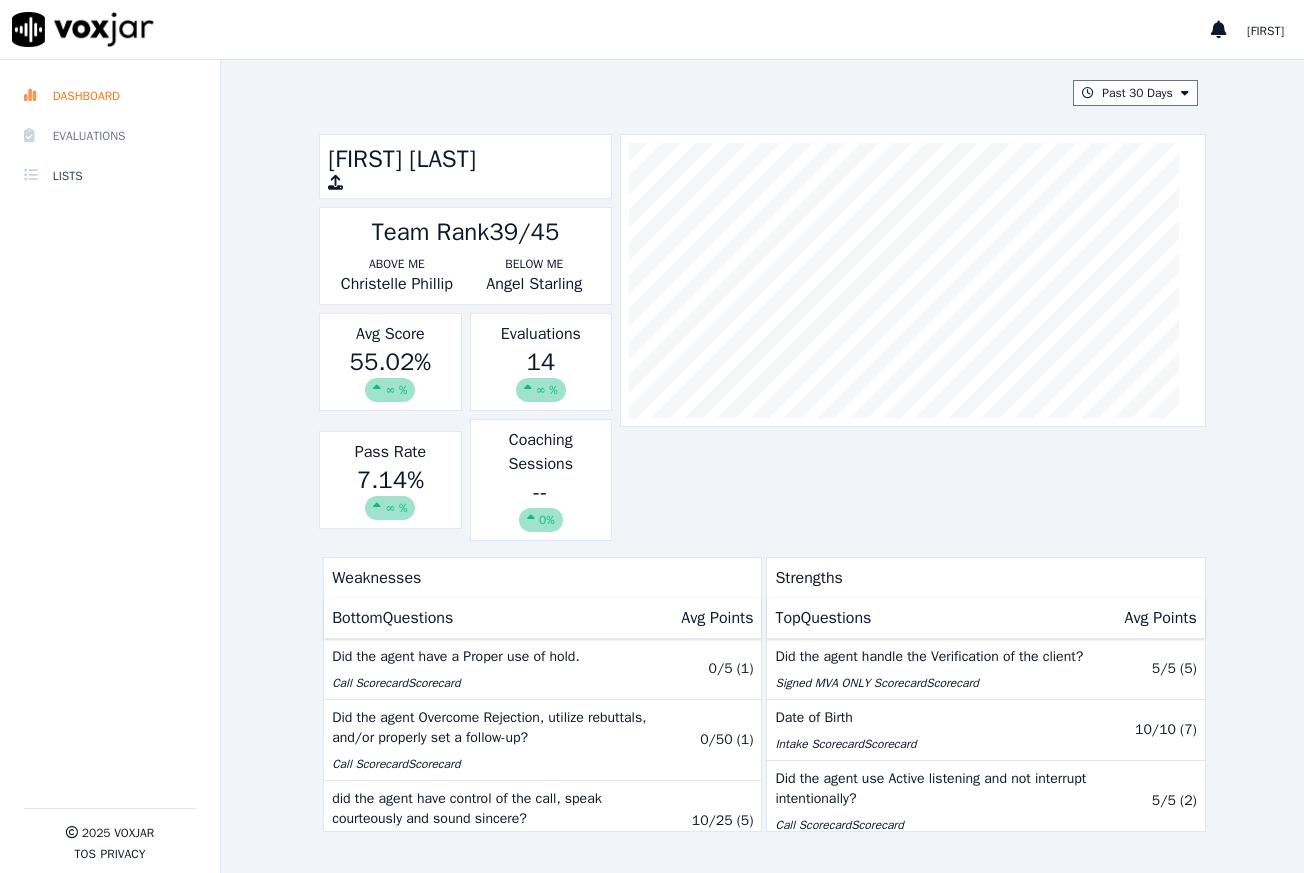 click on "Evaluations" at bounding box center [110, 136] 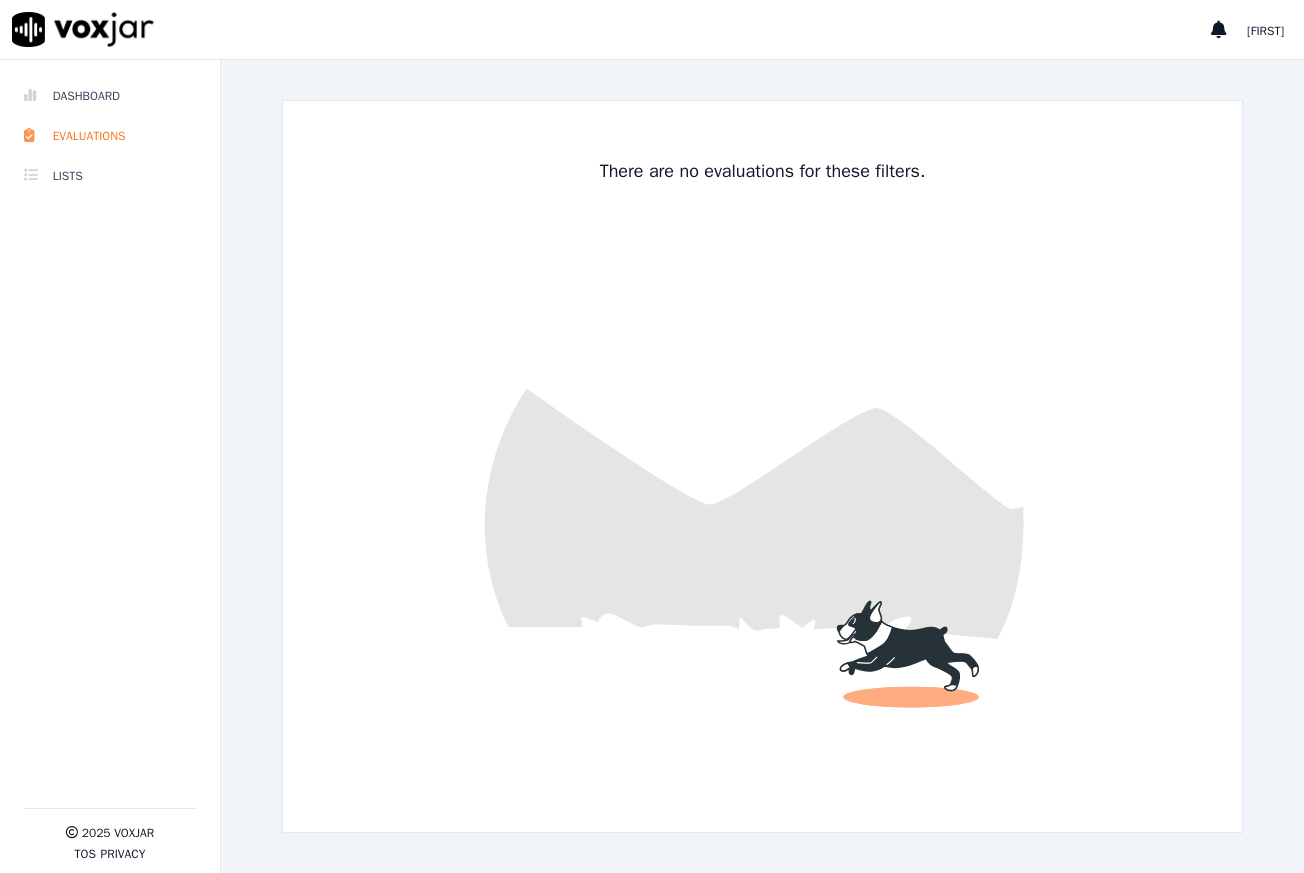 click at bounding box center (762, 466) 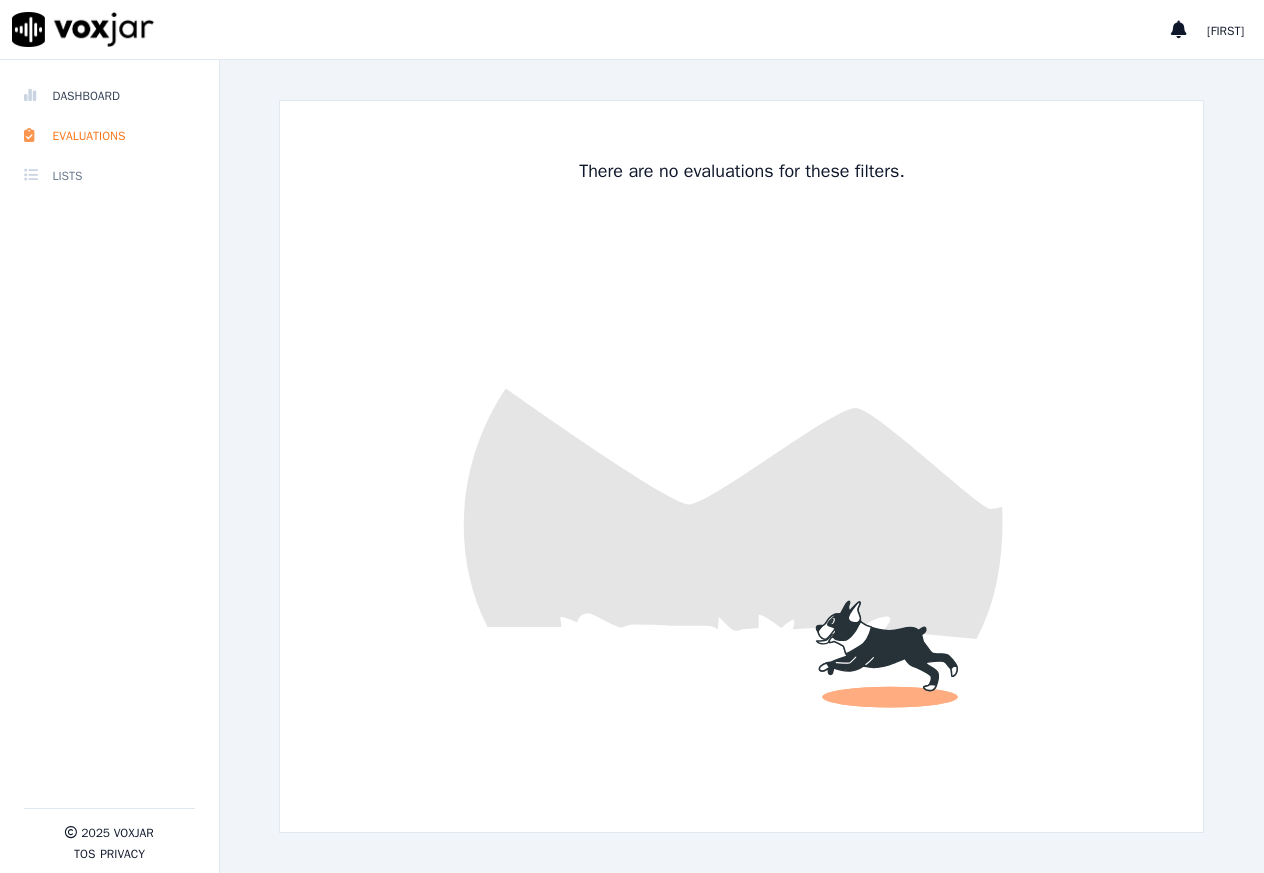 click on "Lists" at bounding box center (109, 176) 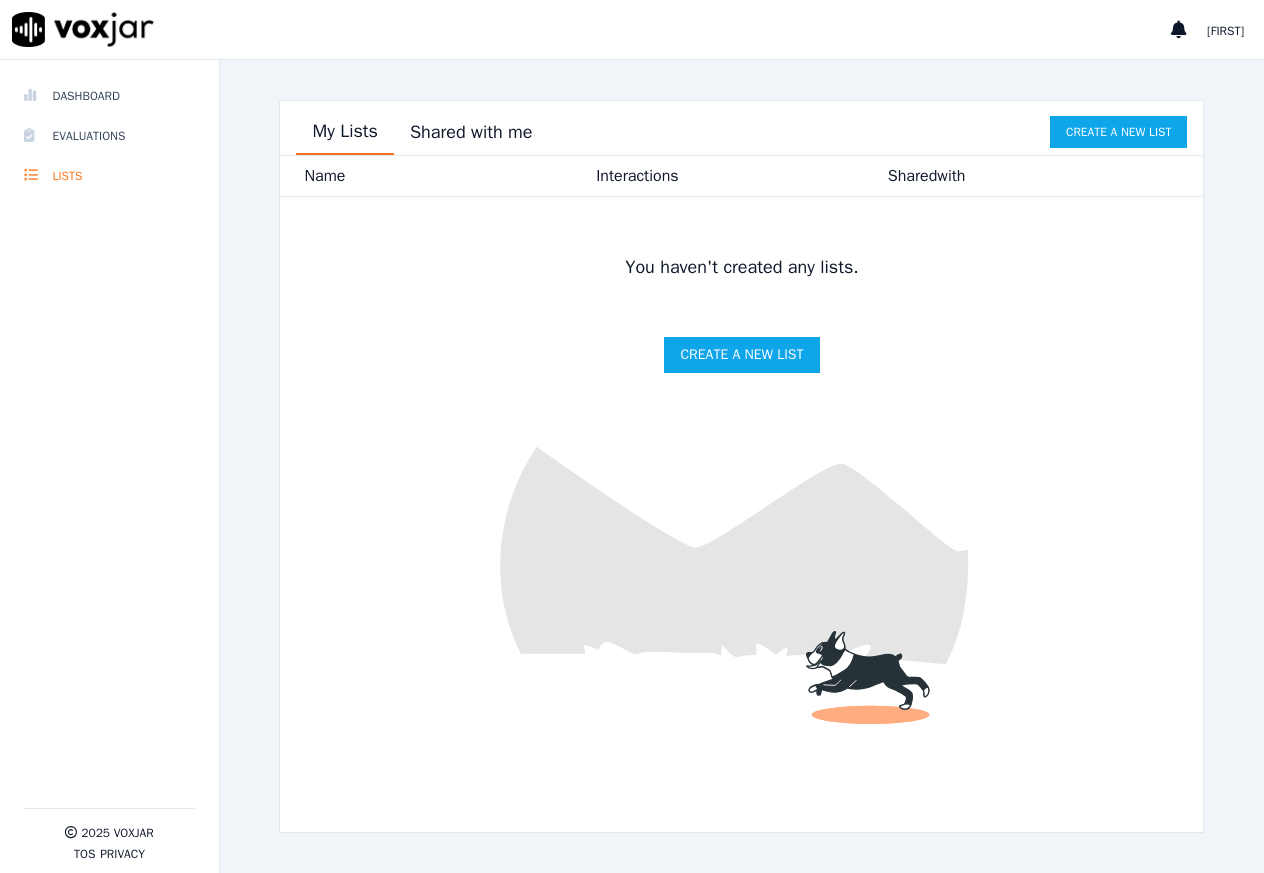 click on "TravisS           Dashboard   Evaluations   Lists               2025   Voxjar   TOS   Privacy   My Lists   Shared with me   Create a new list   Name   Interactions   Shared  with     You haven't created any lists.   Create a new list               untitled page" at bounding box center (632, 436) 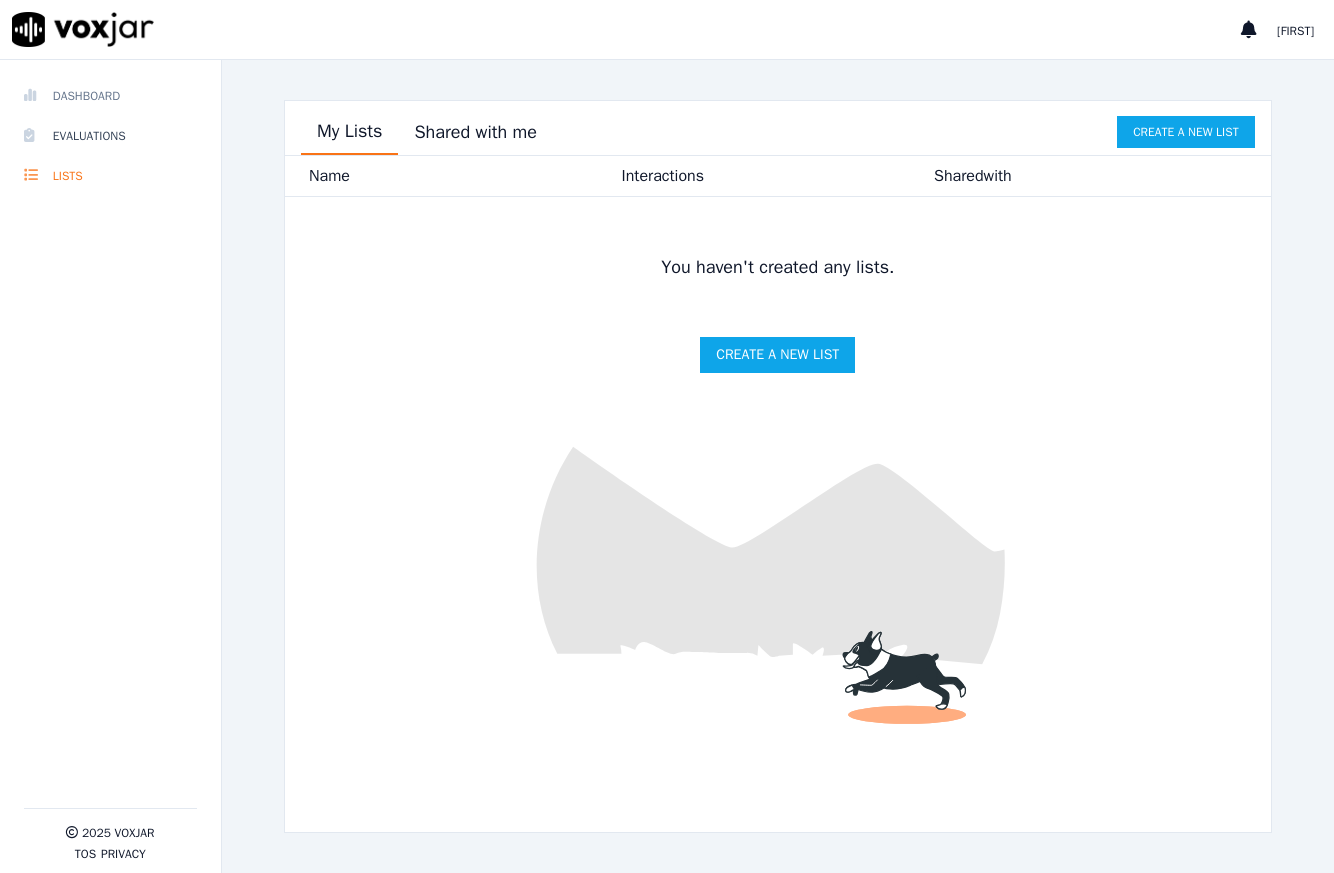 click on "Dashboard" at bounding box center [110, 96] 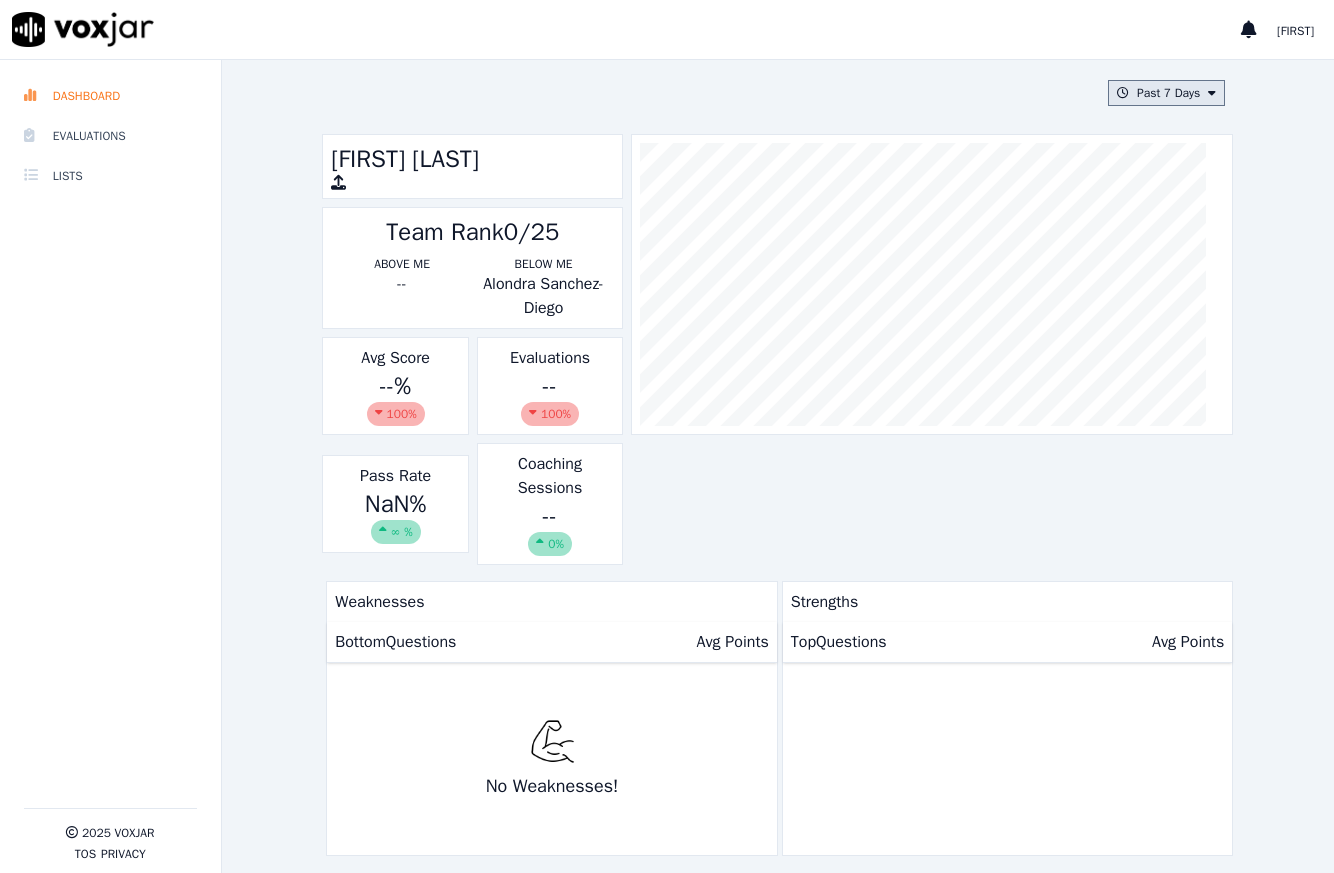 click on "Past 7 Days" at bounding box center (1166, 93) 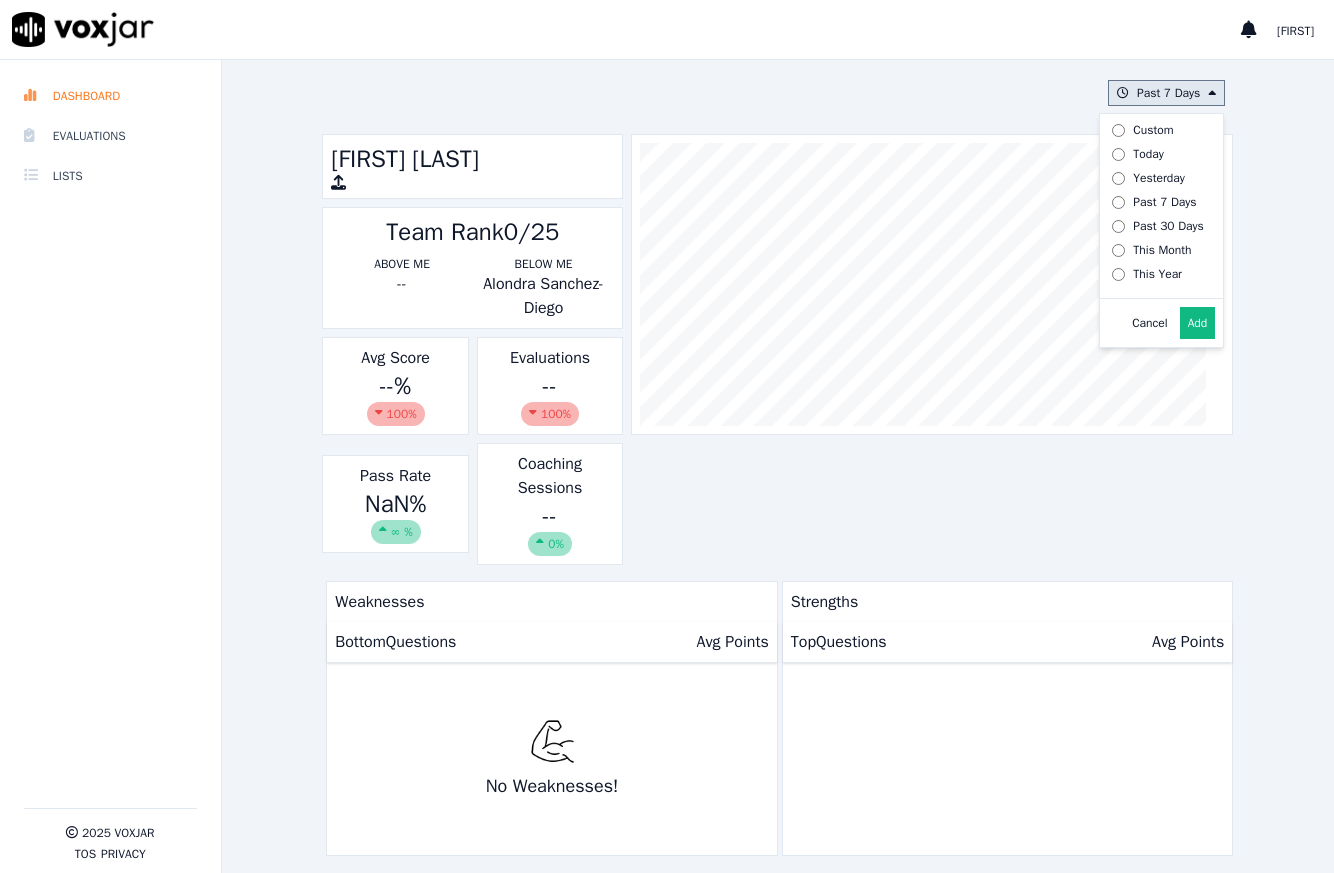click on "Past 7 Days" at bounding box center (1154, 202) 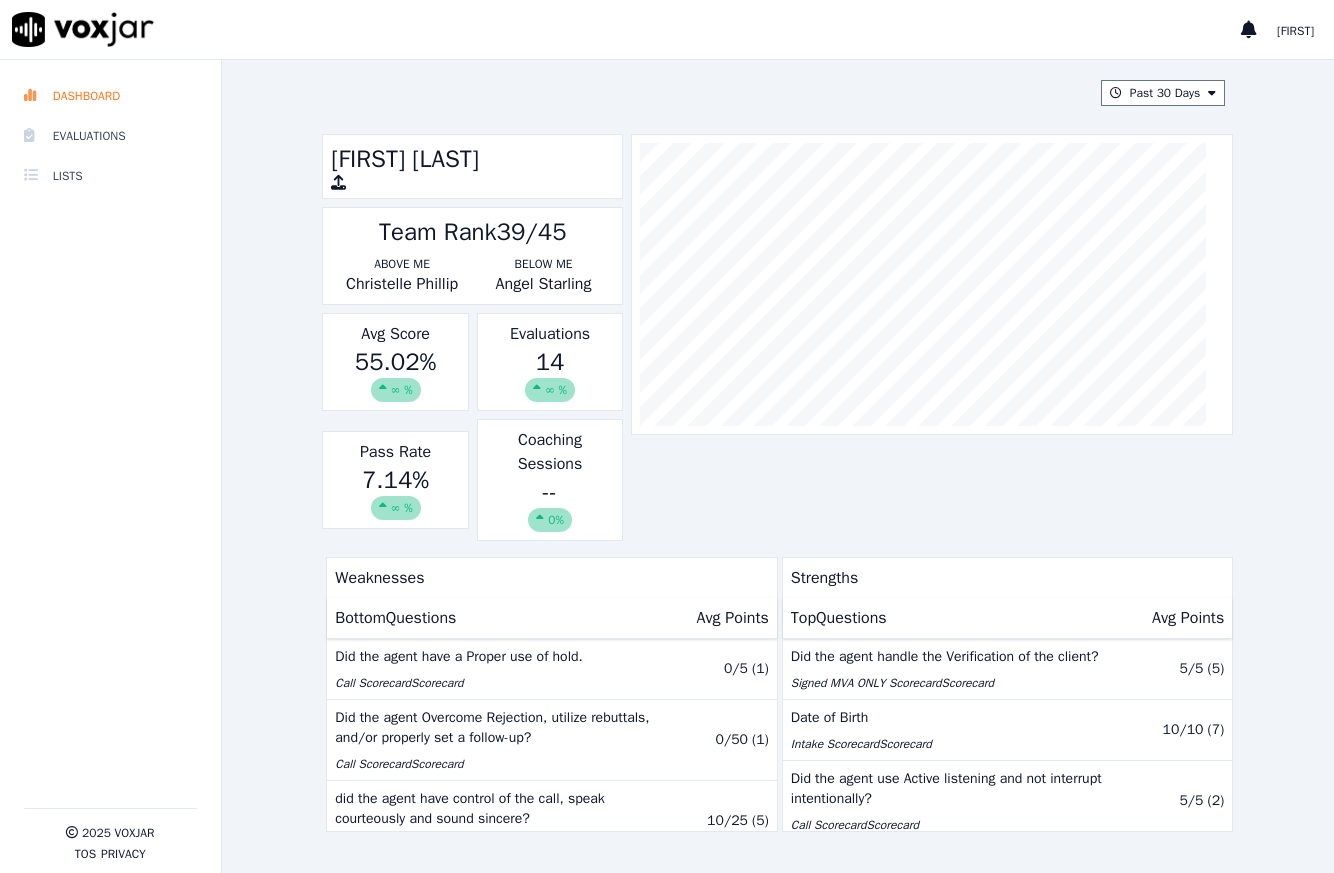 click on "Evaluations
14     ∞ %" at bounding box center (550, 362) 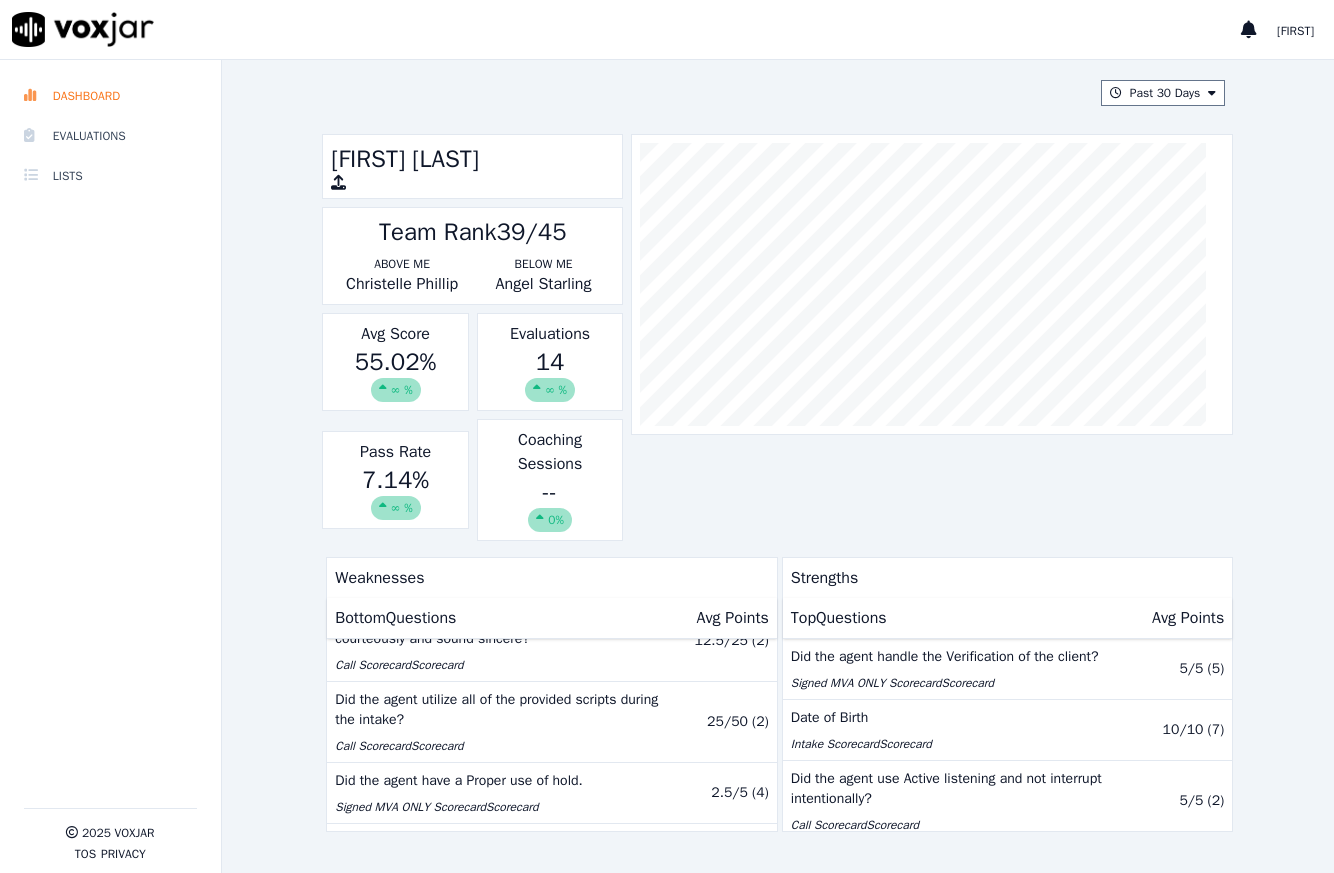 scroll, scrollTop: 500, scrollLeft: 0, axis: vertical 